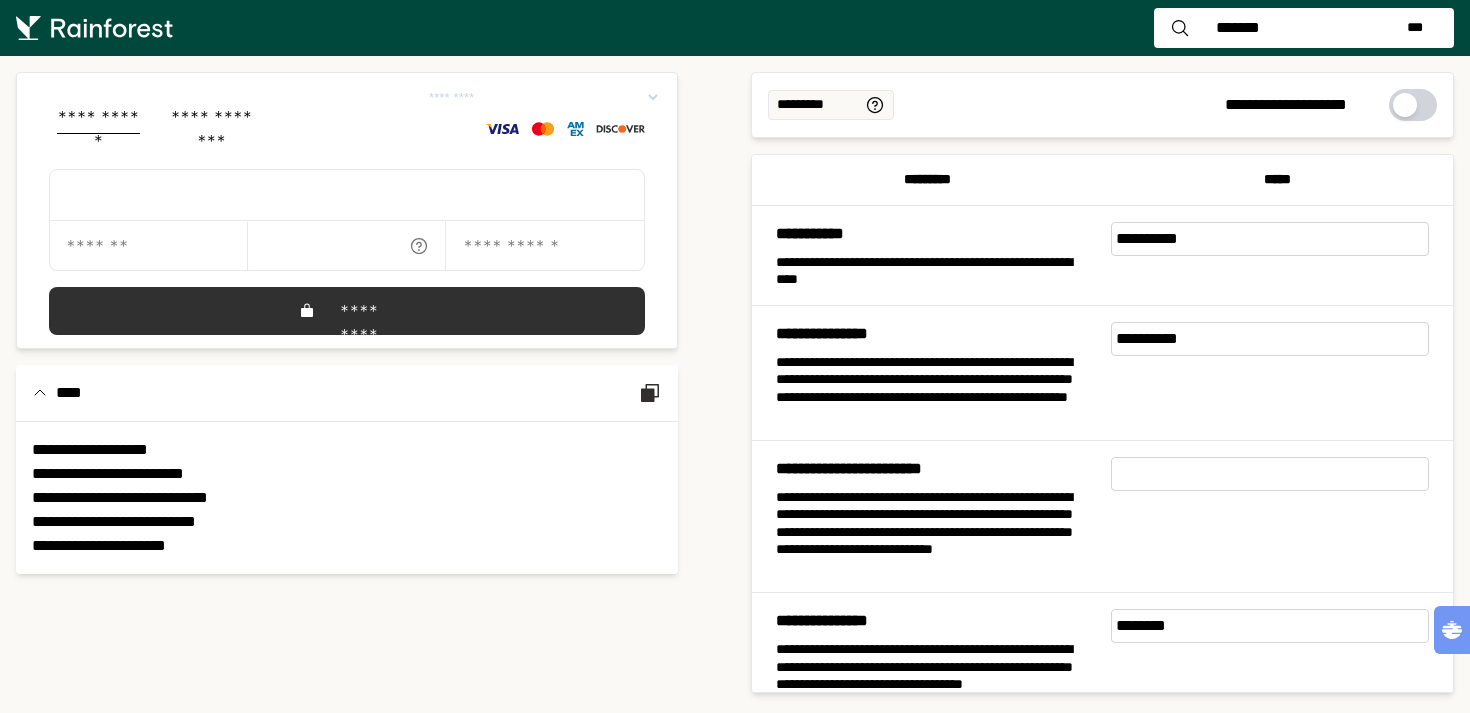 scroll, scrollTop: 0, scrollLeft: 0, axis: both 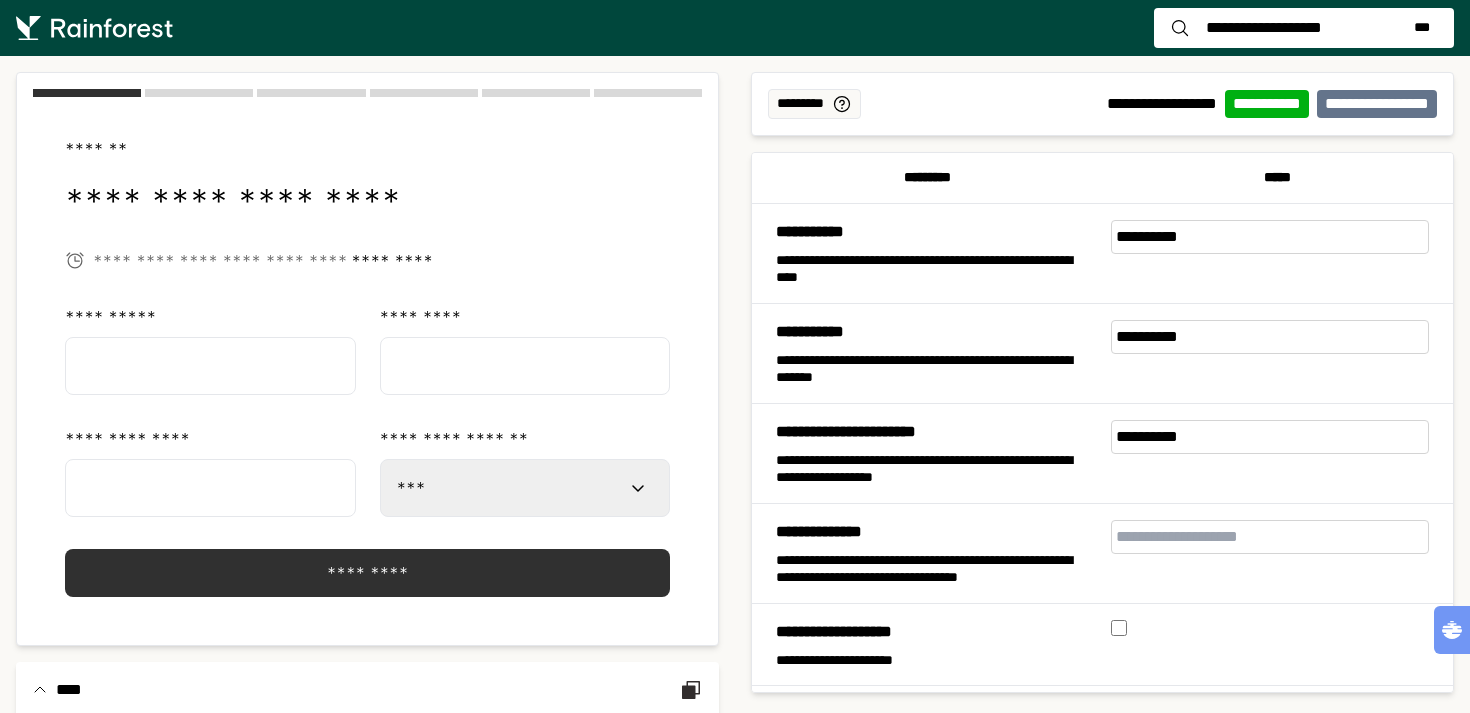 select on "***" 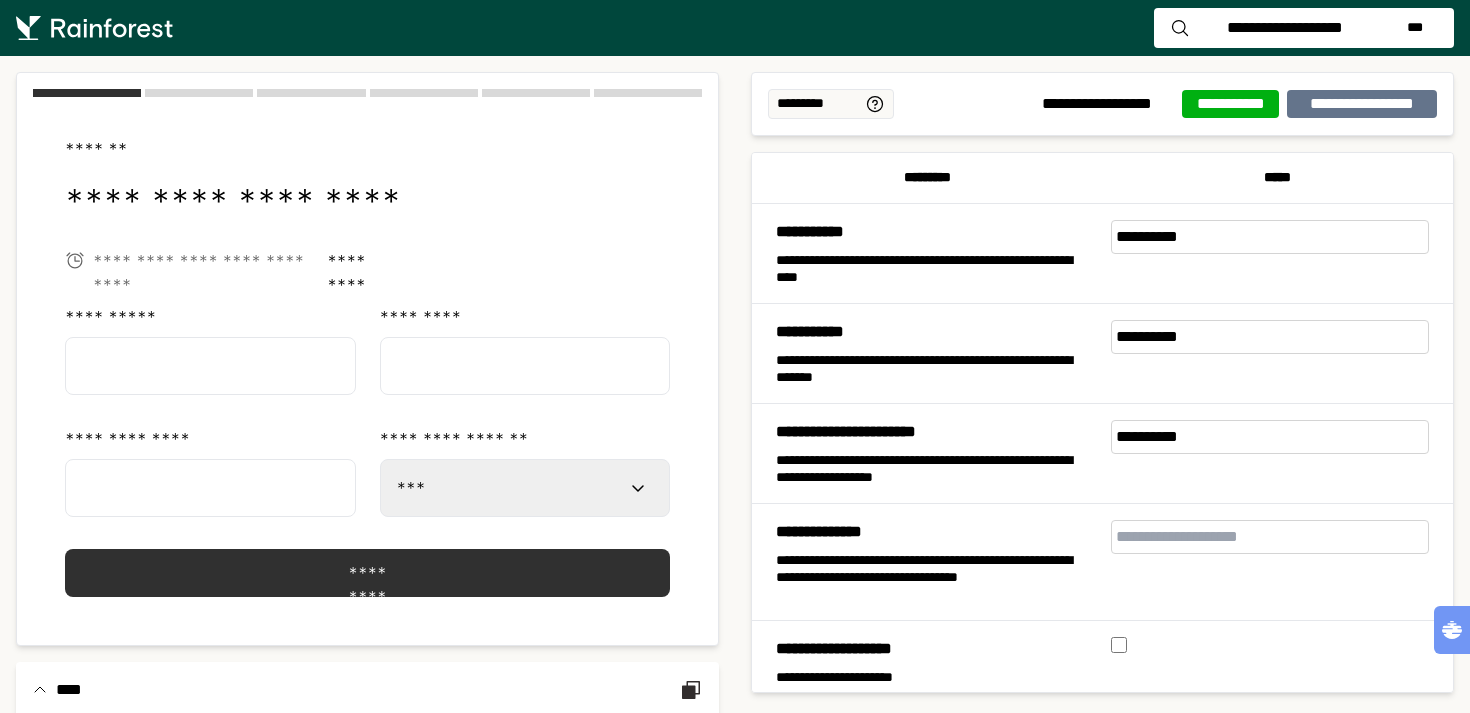 scroll, scrollTop: 0, scrollLeft: 0, axis: both 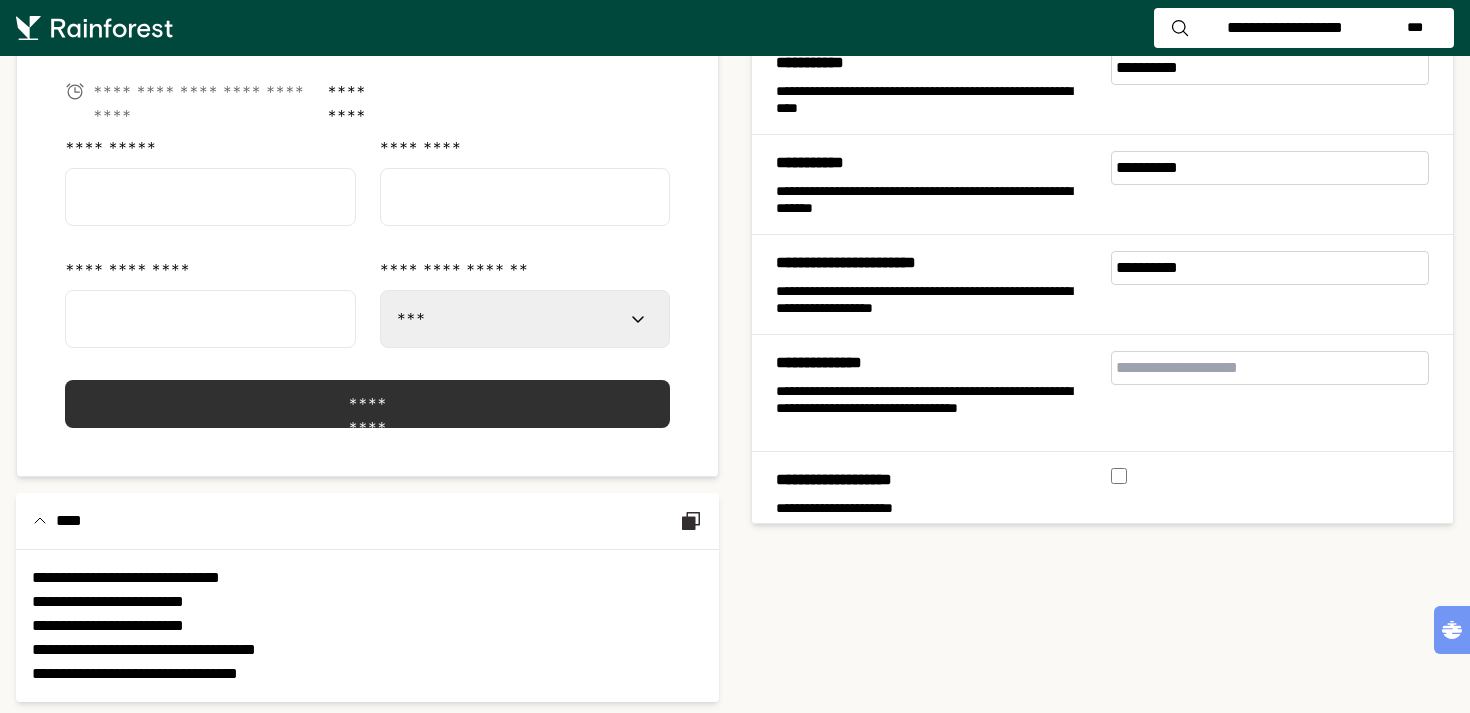 click at bounding box center [210, 197] 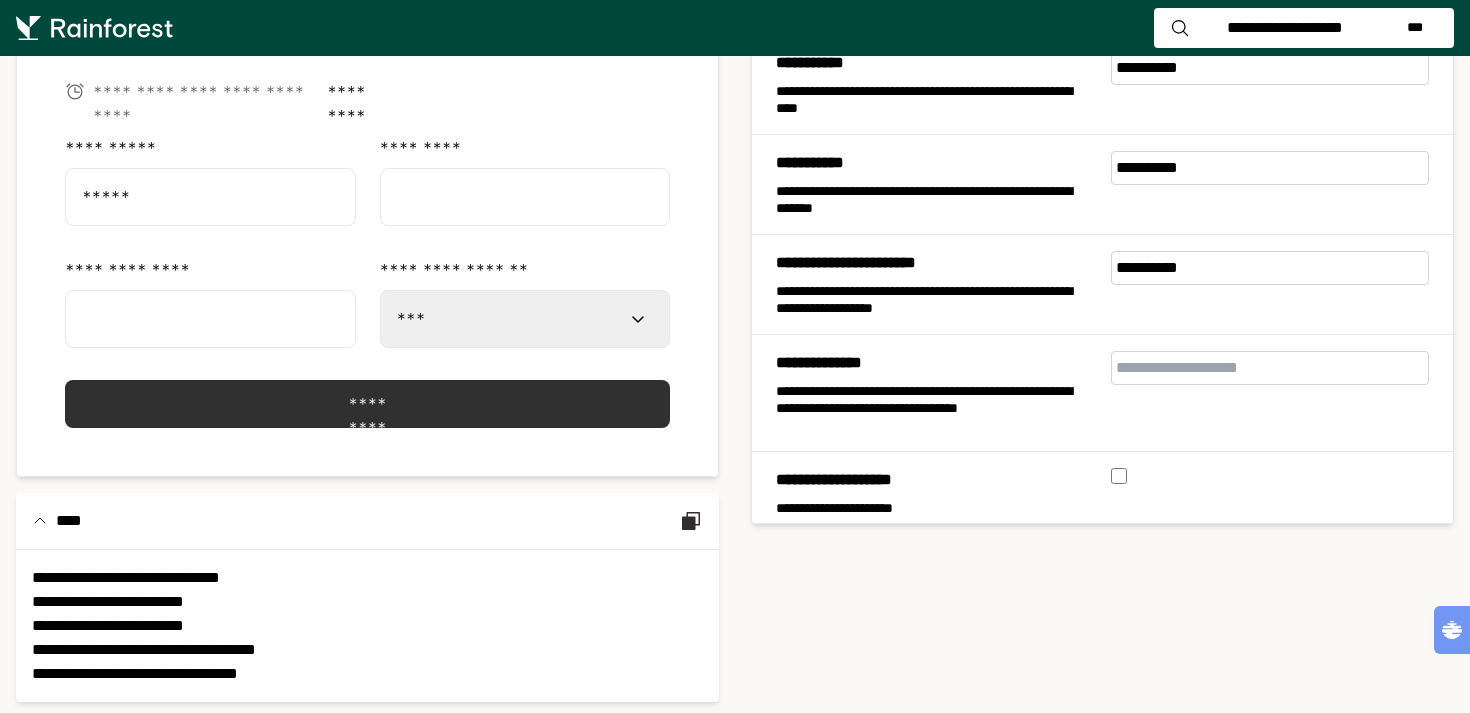 type on "*****" 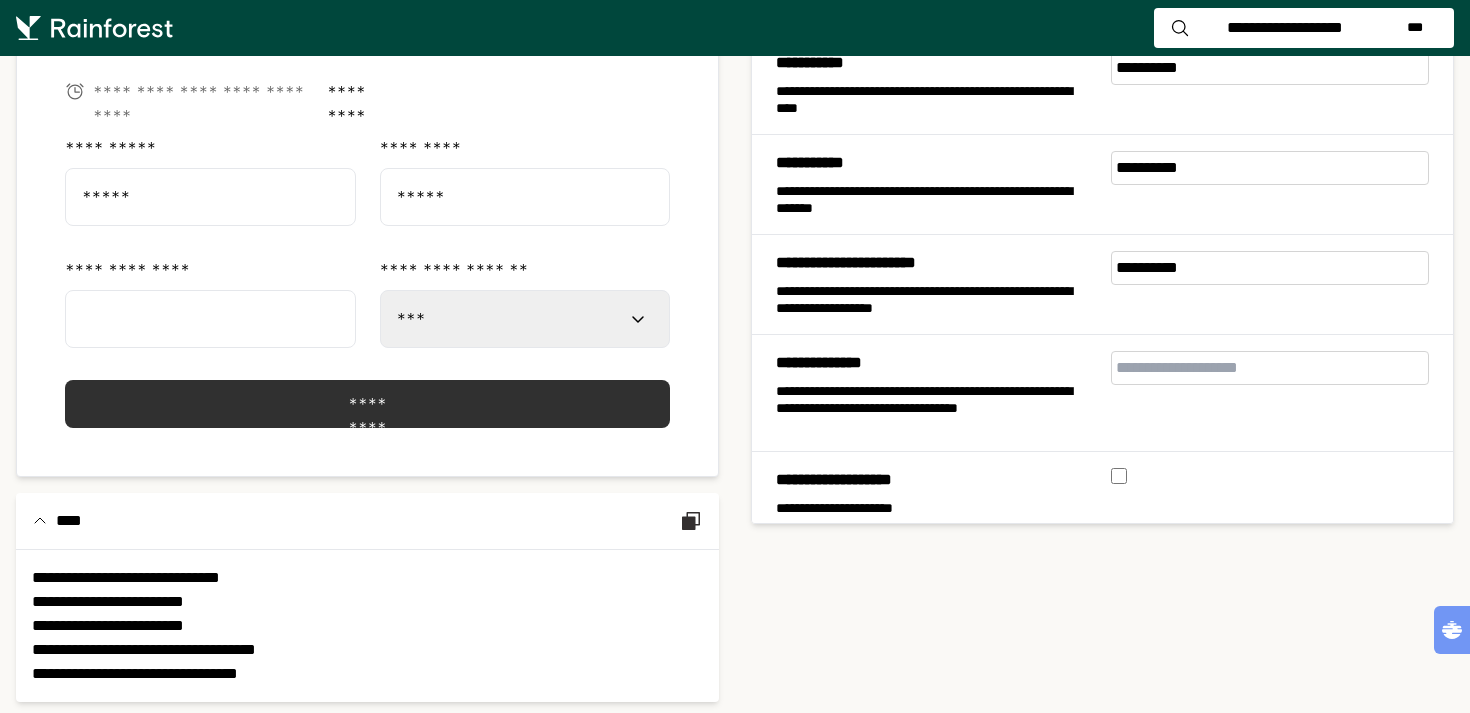 type on "**********" 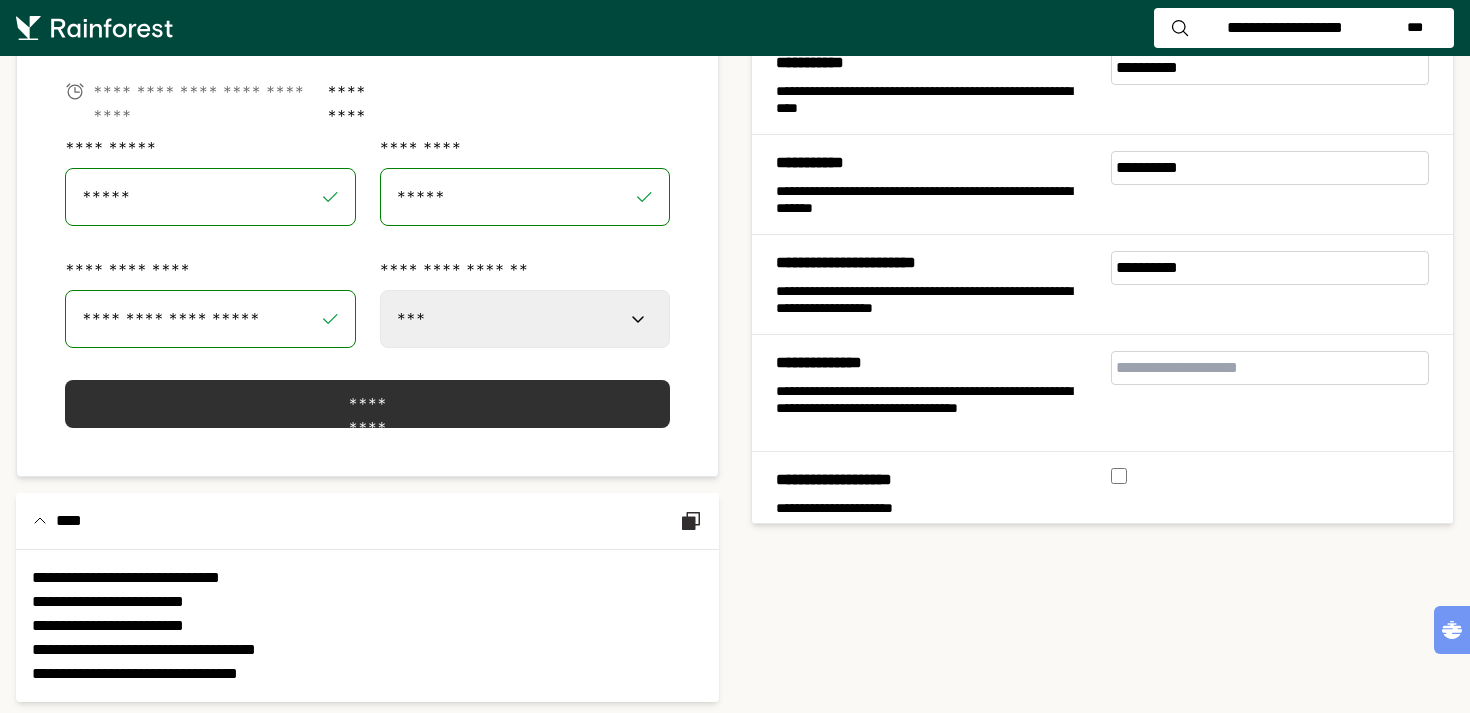 click on "**********" at bounding box center (525, 319) 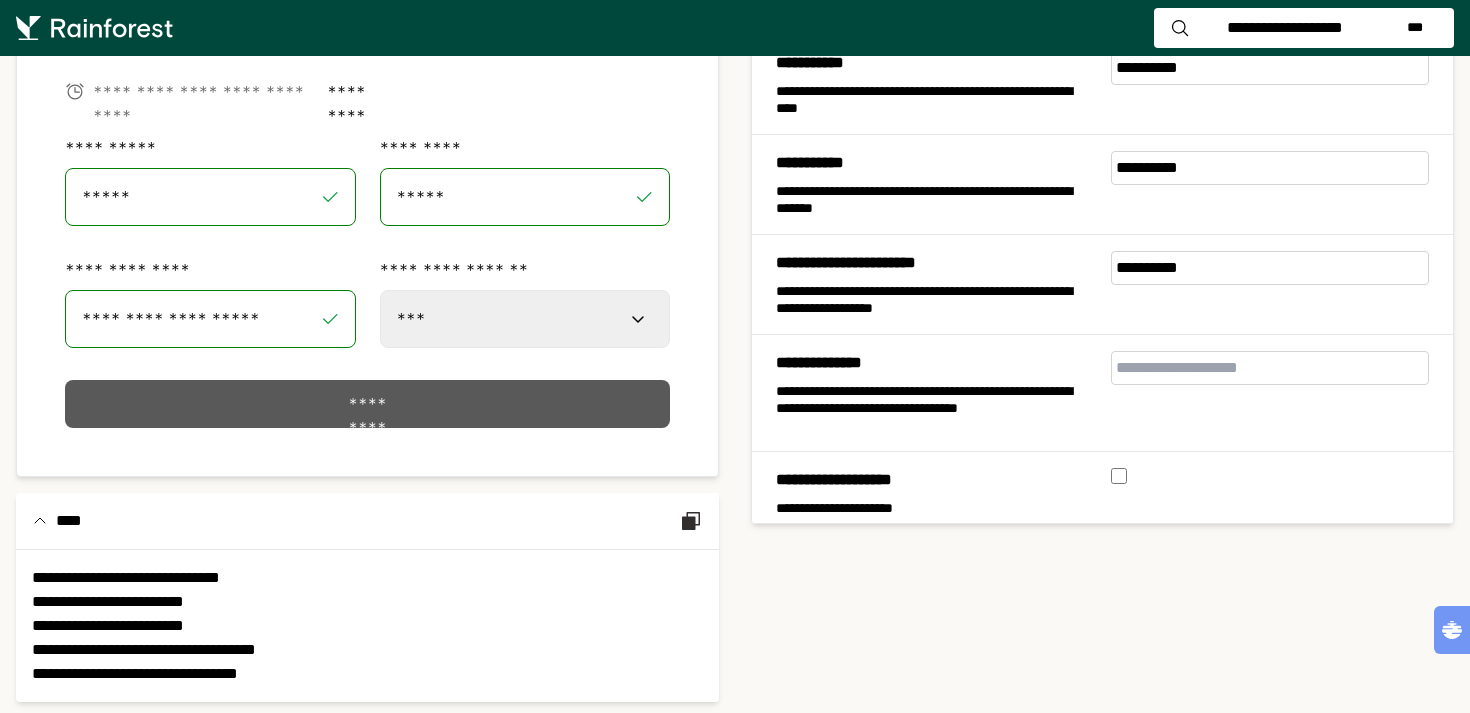 click on "*********" at bounding box center (367, 404) 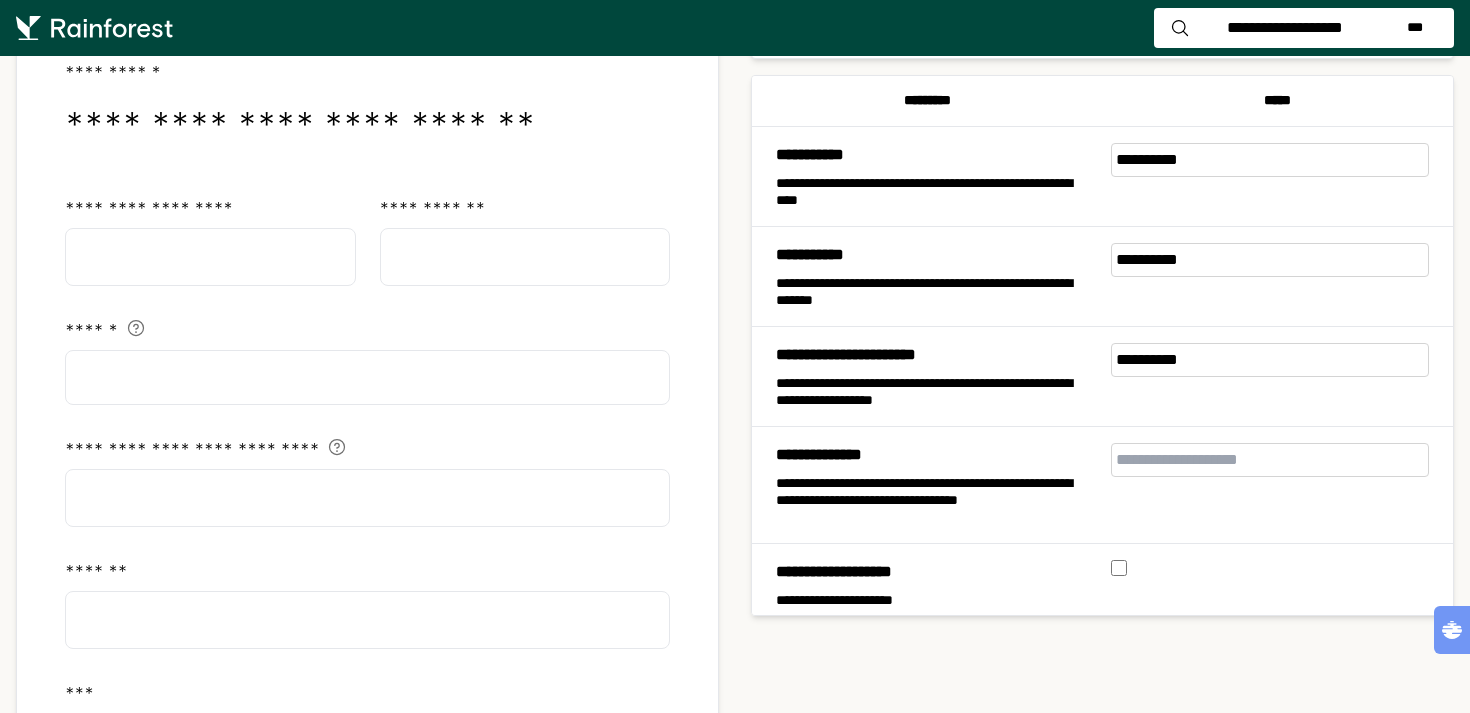 scroll, scrollTop: 0, scrollLeft: 0, axis: both 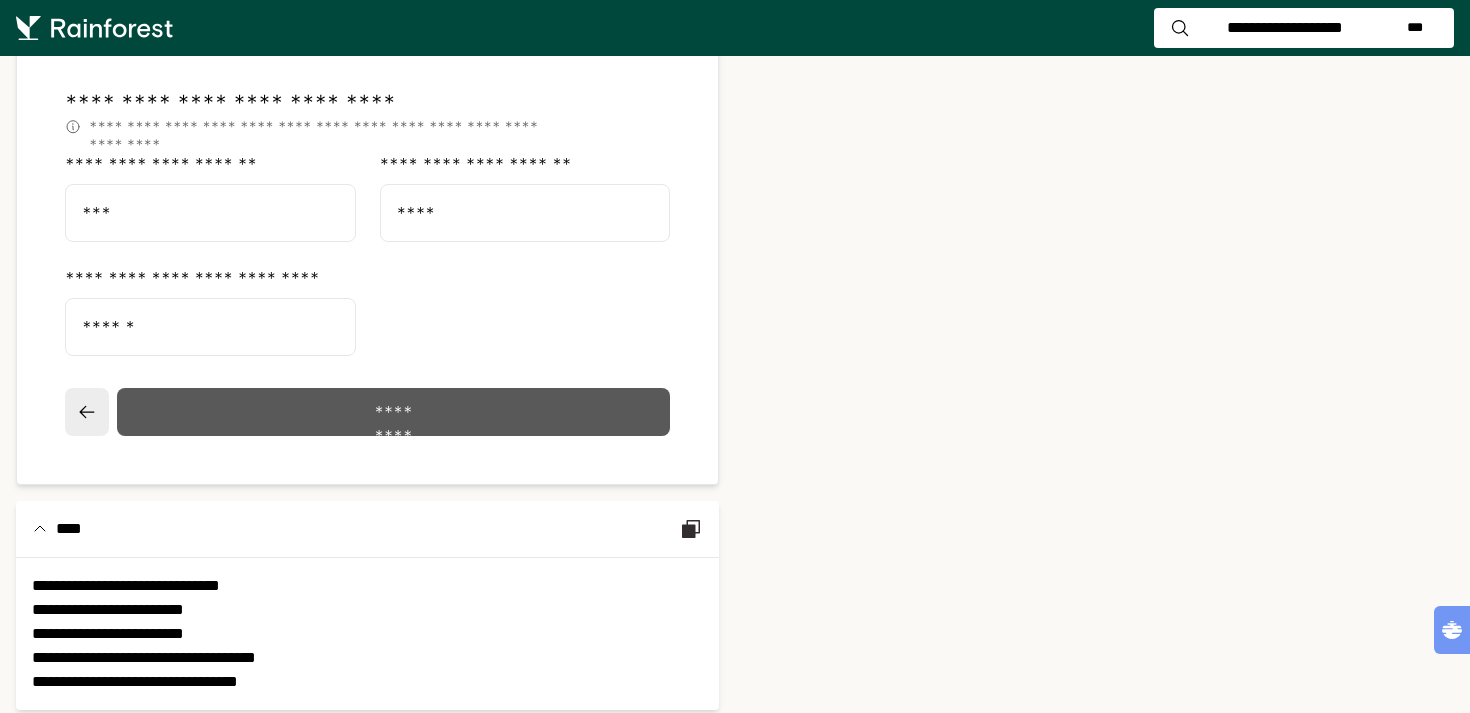 click on "*********" at bounding box center [393, 412] 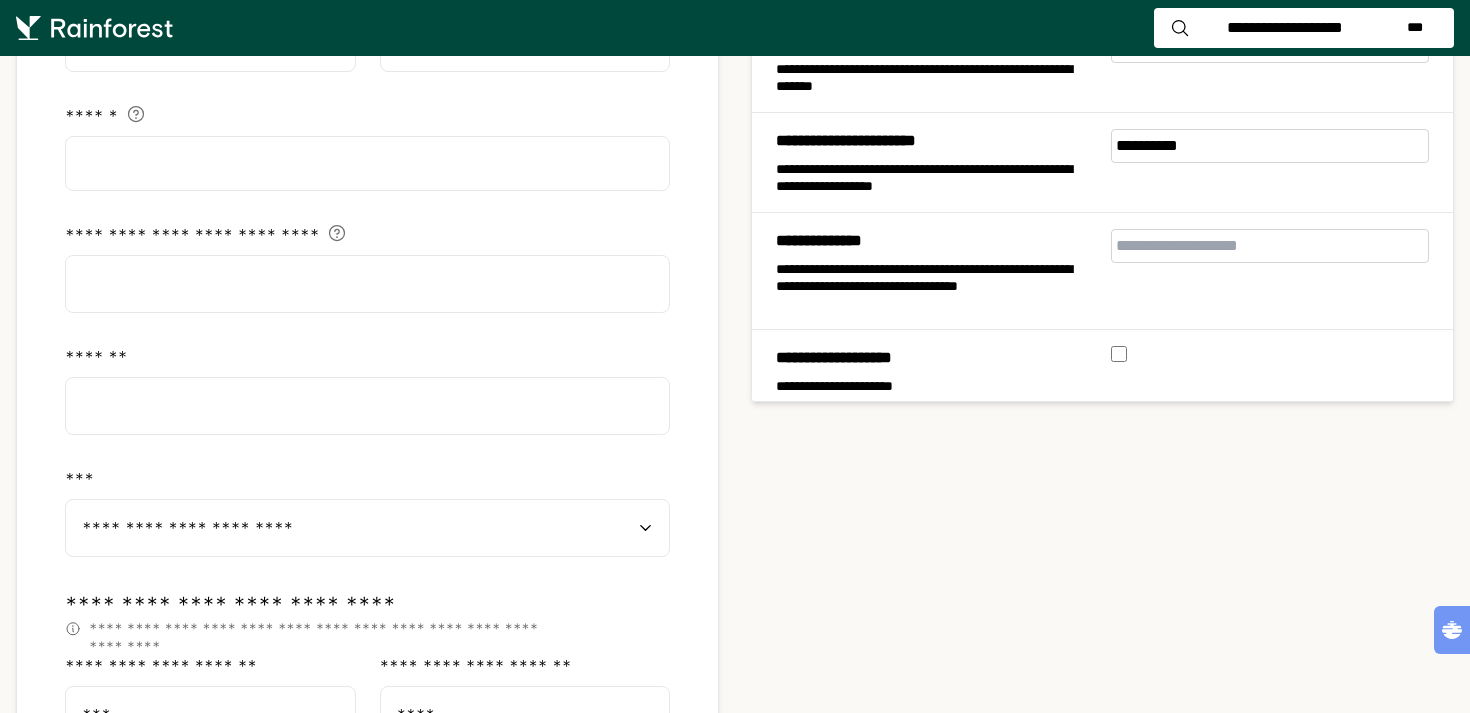 select on "**" 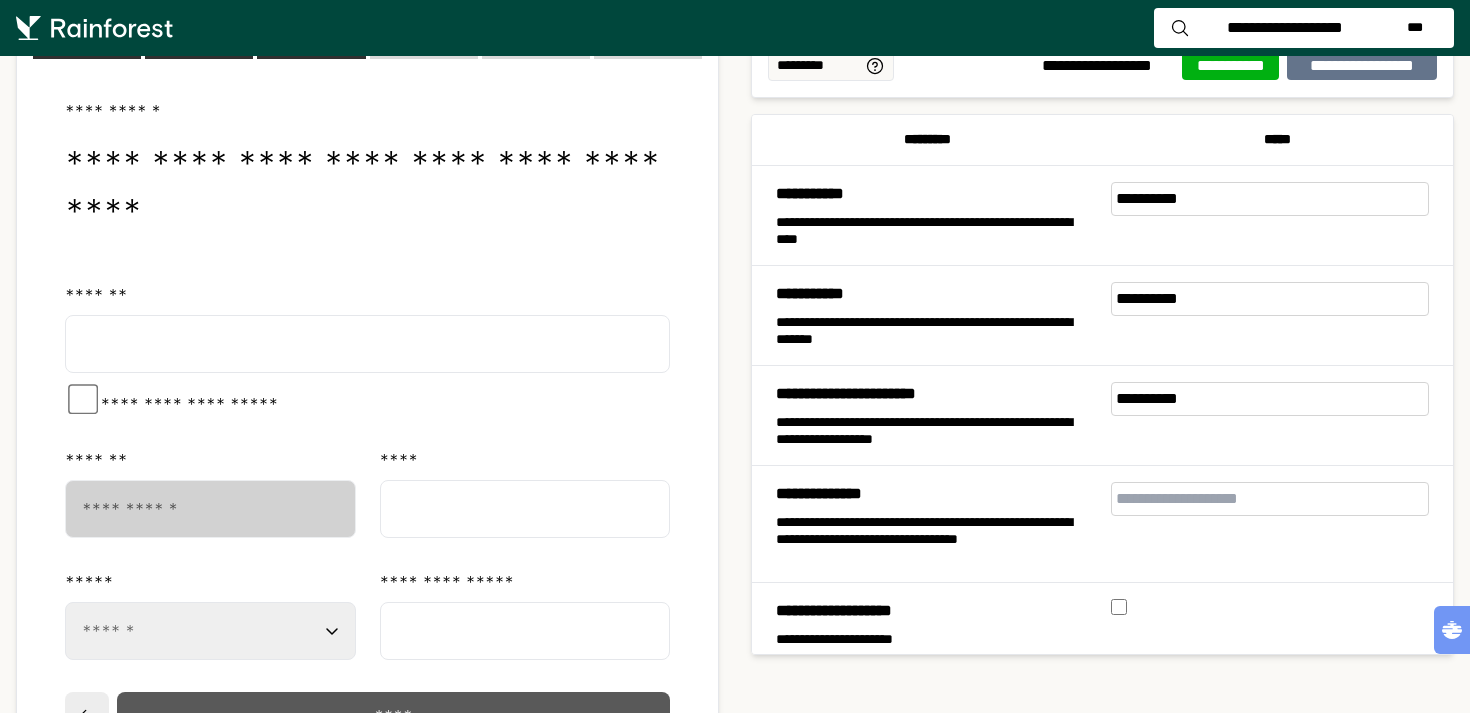 scroll, scrollTop: 98, scrollLeft: 0, axis: vertical 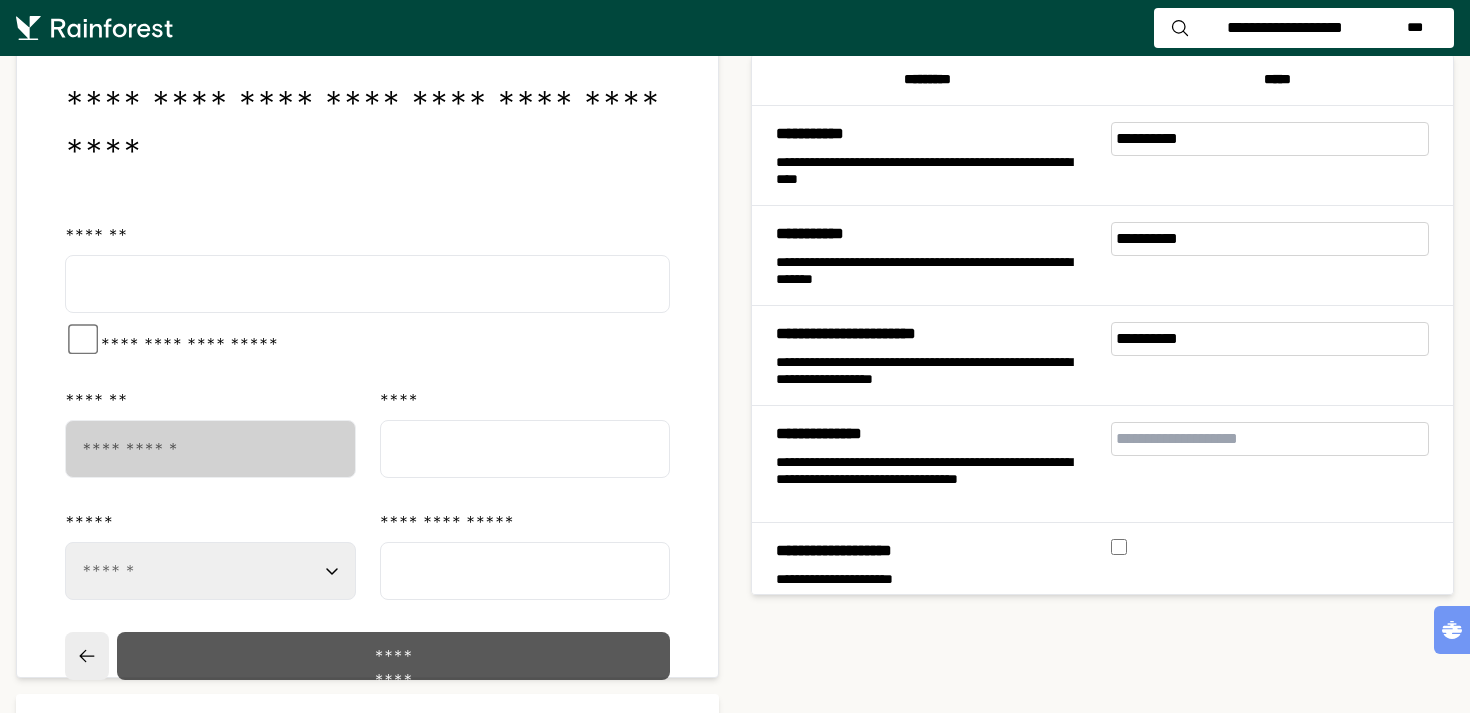 click on "*********" at bounding box center [393, 656] 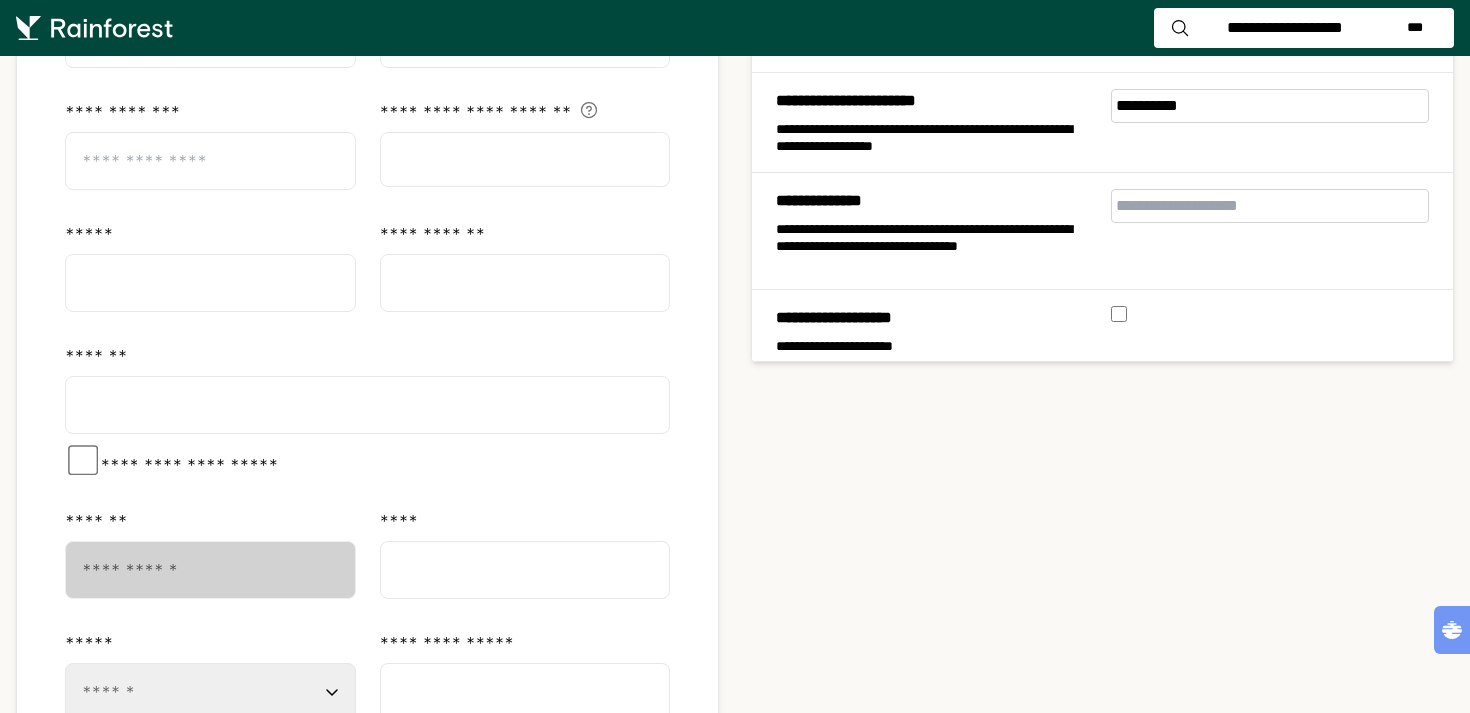 scroll, scrollTop: 0, scrollLeft: 0, axis: both 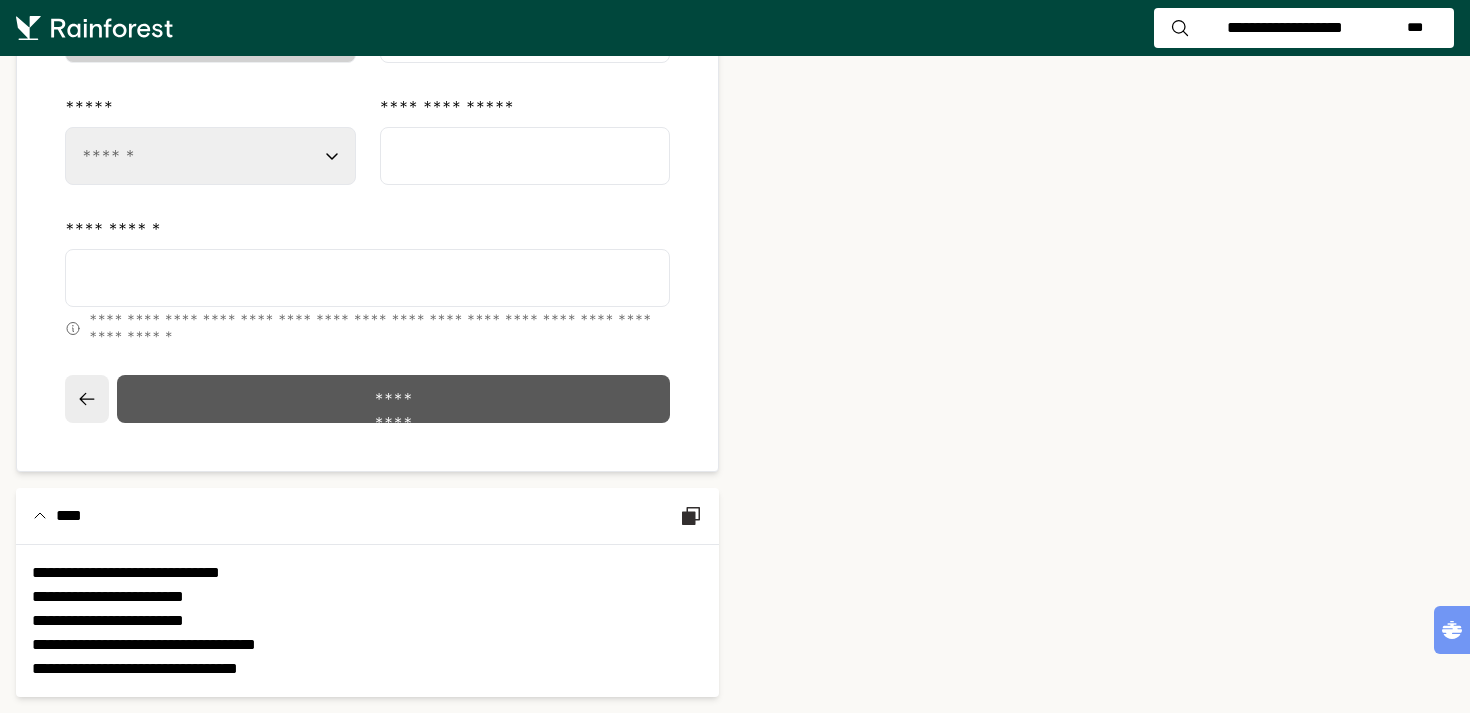 click on "*********" at bounding box center (393, 399) 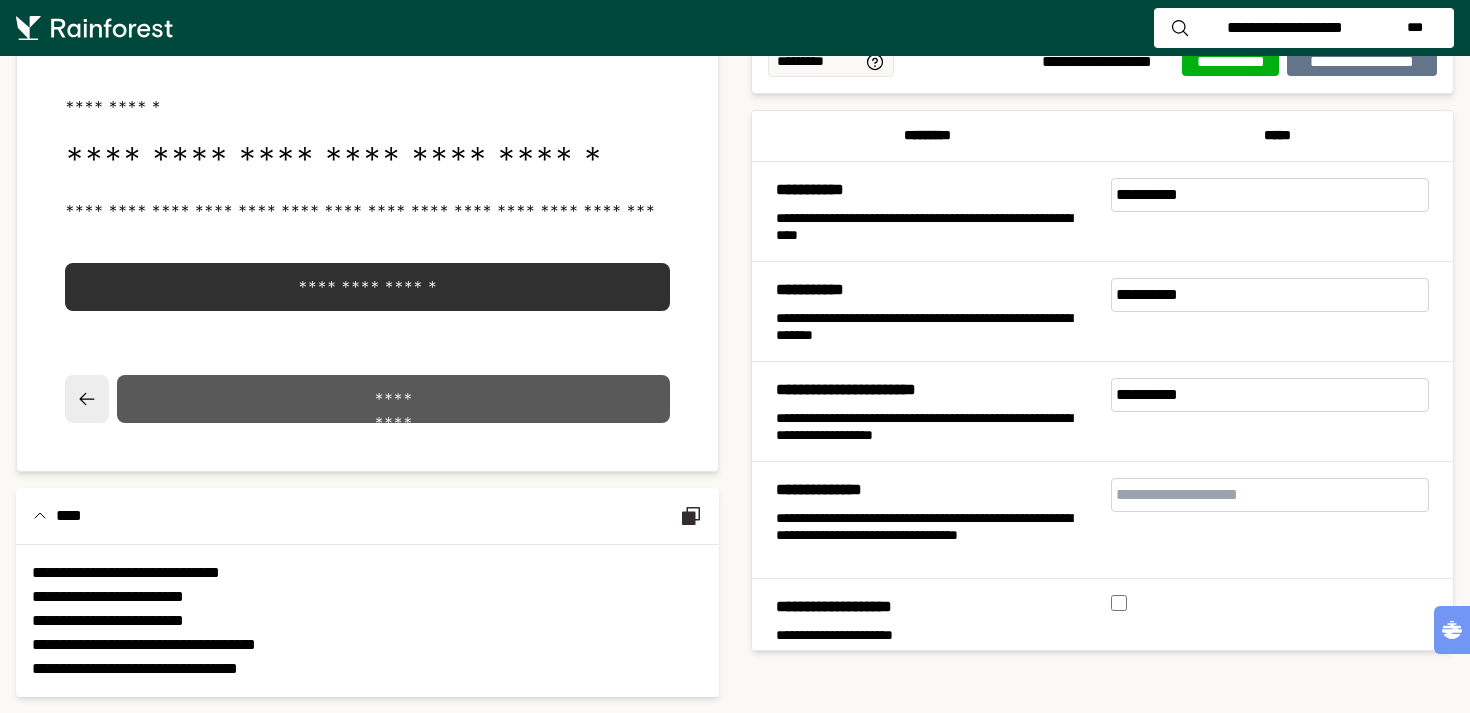 scroll, scrollTop: 0, scrollLeft: 0, axis: both 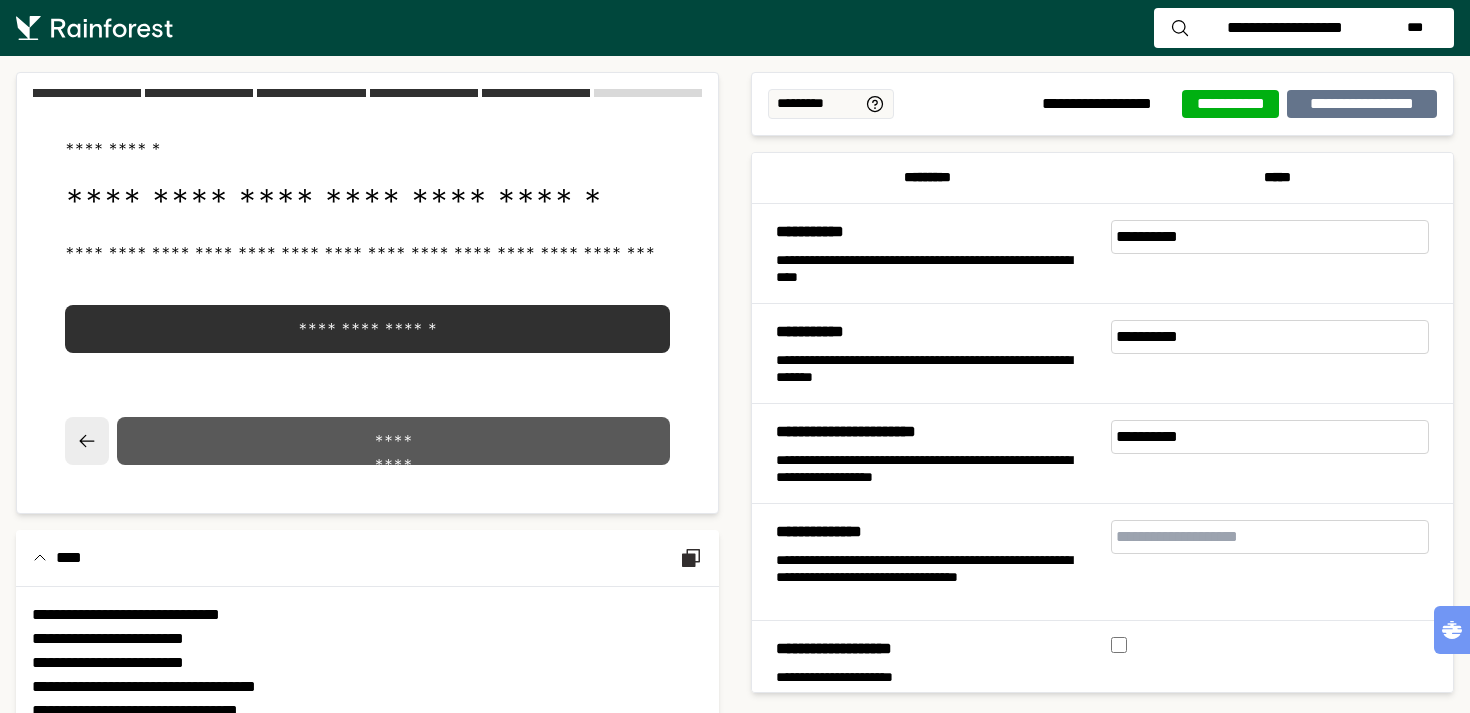 click on "*********" at bounding box center (393, 441) 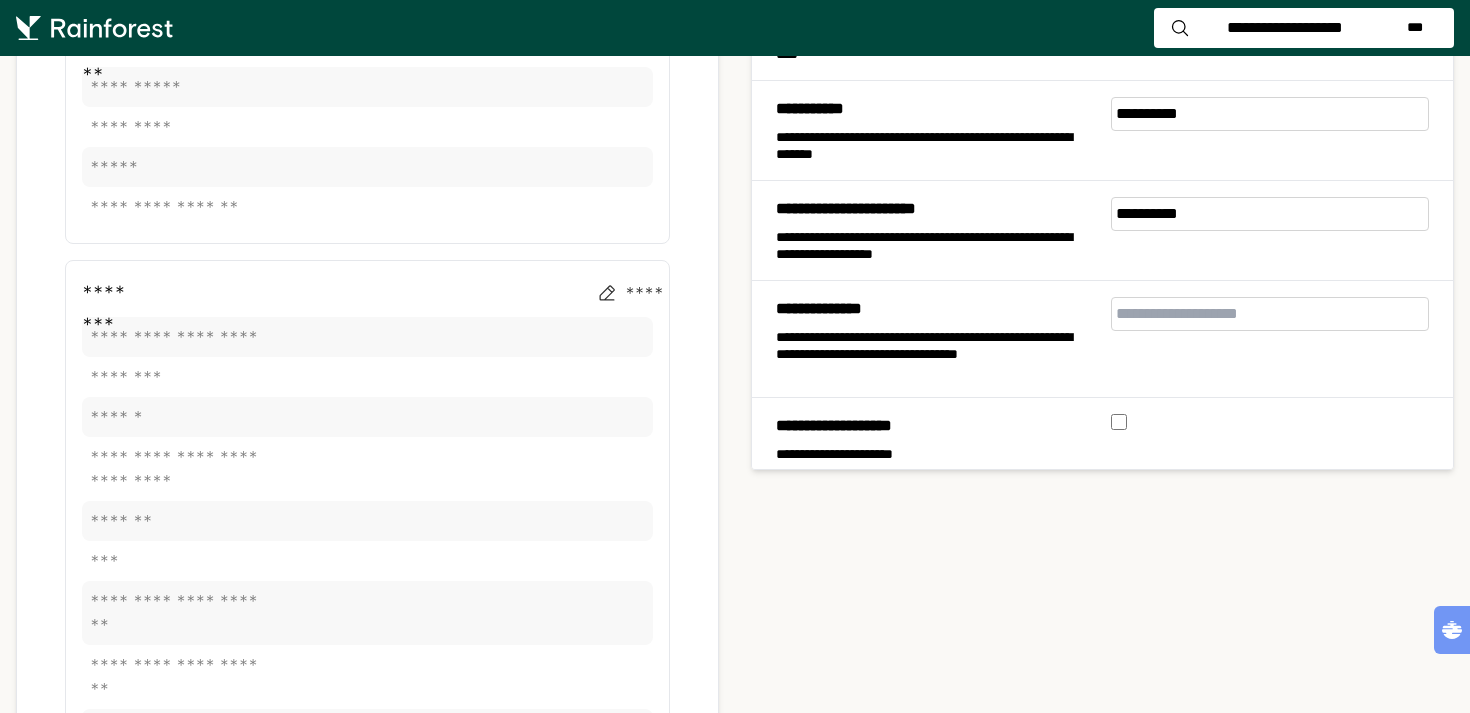 scroll, scrollTop: 0, scrollLeft: 0, axis: both 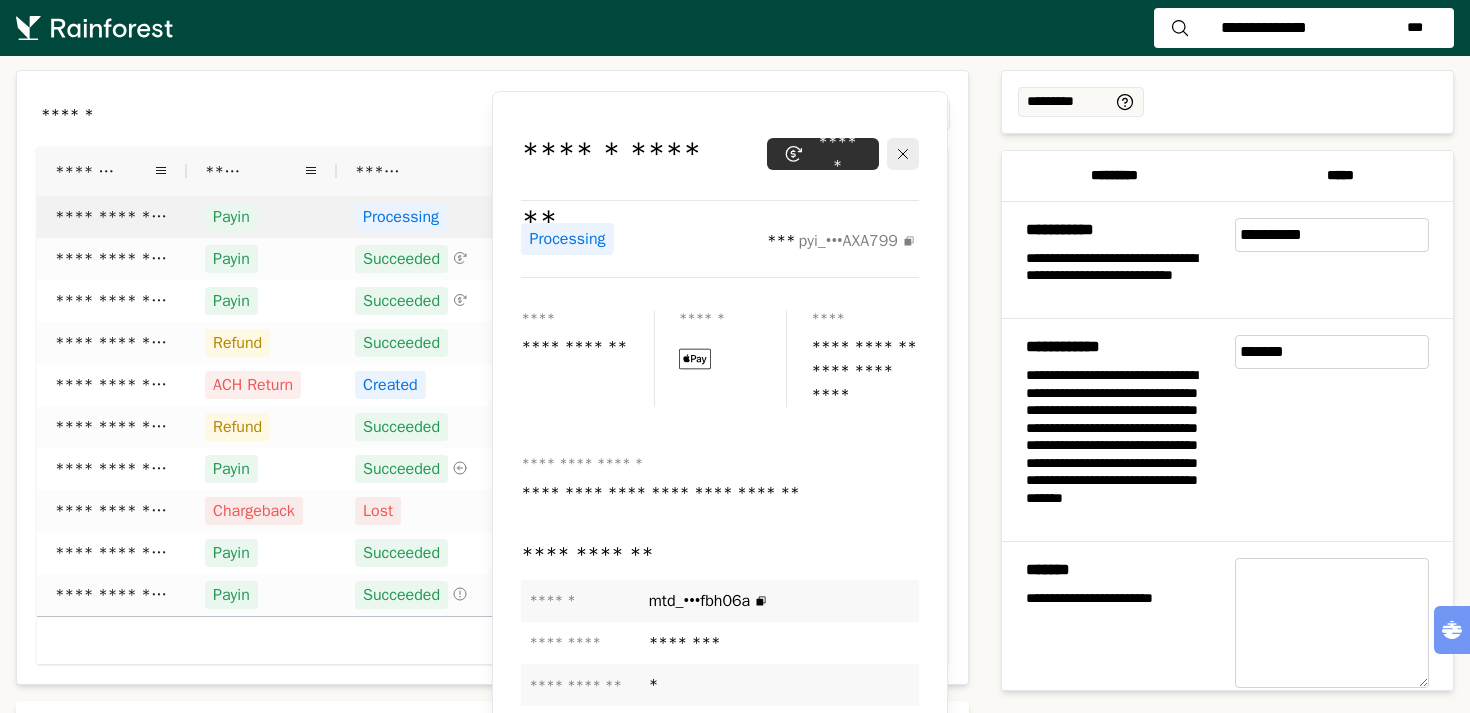 click on "****** * ** ** ** ***" at bounding box center [492, 115] 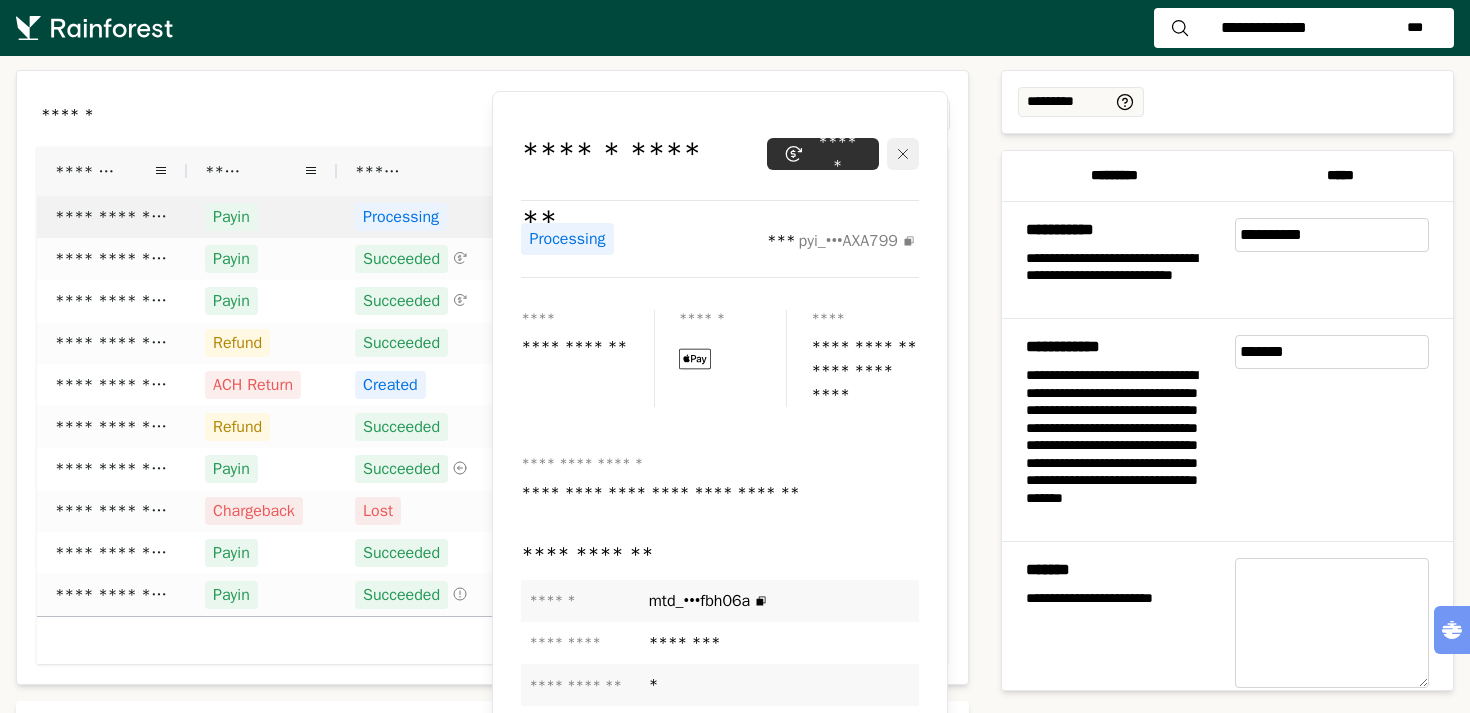click 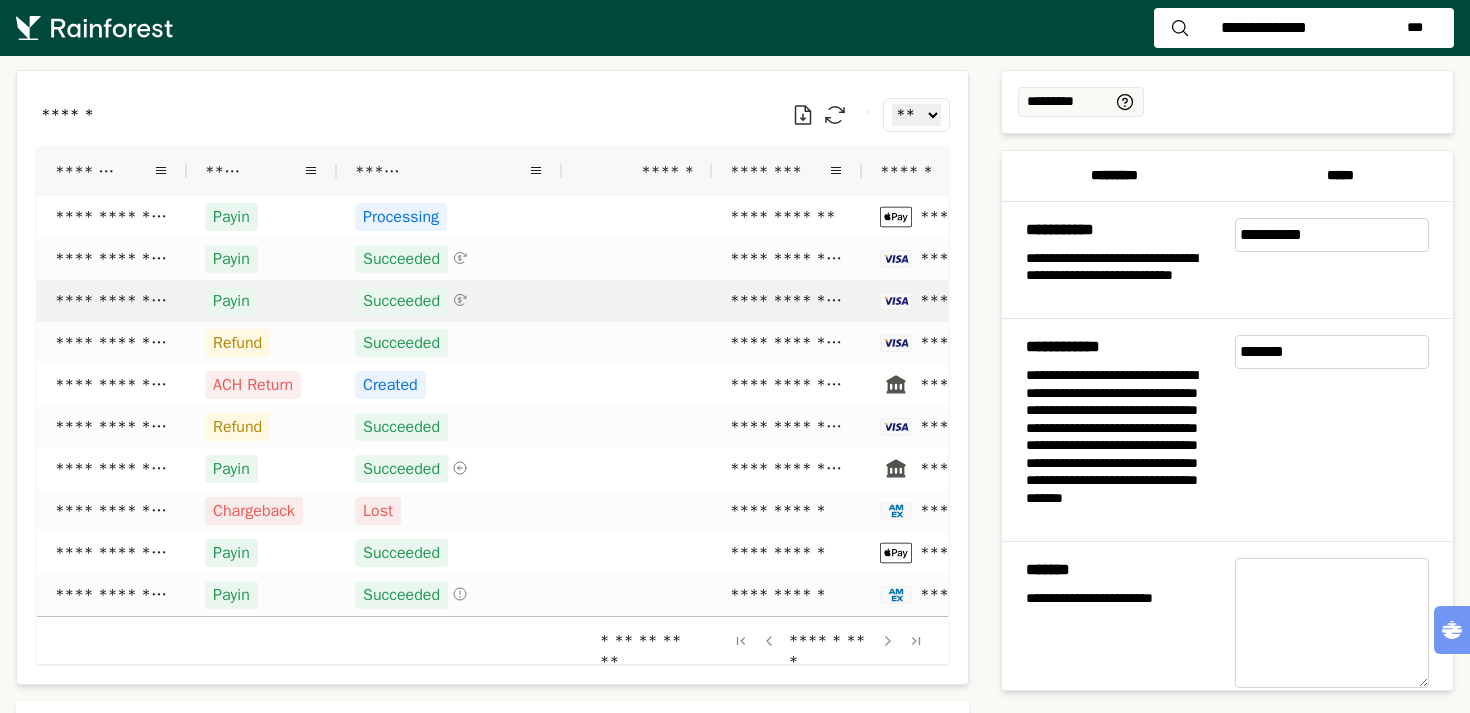 scroll, scrollTop: 0, scrollLeft: 64, axis: horizontal 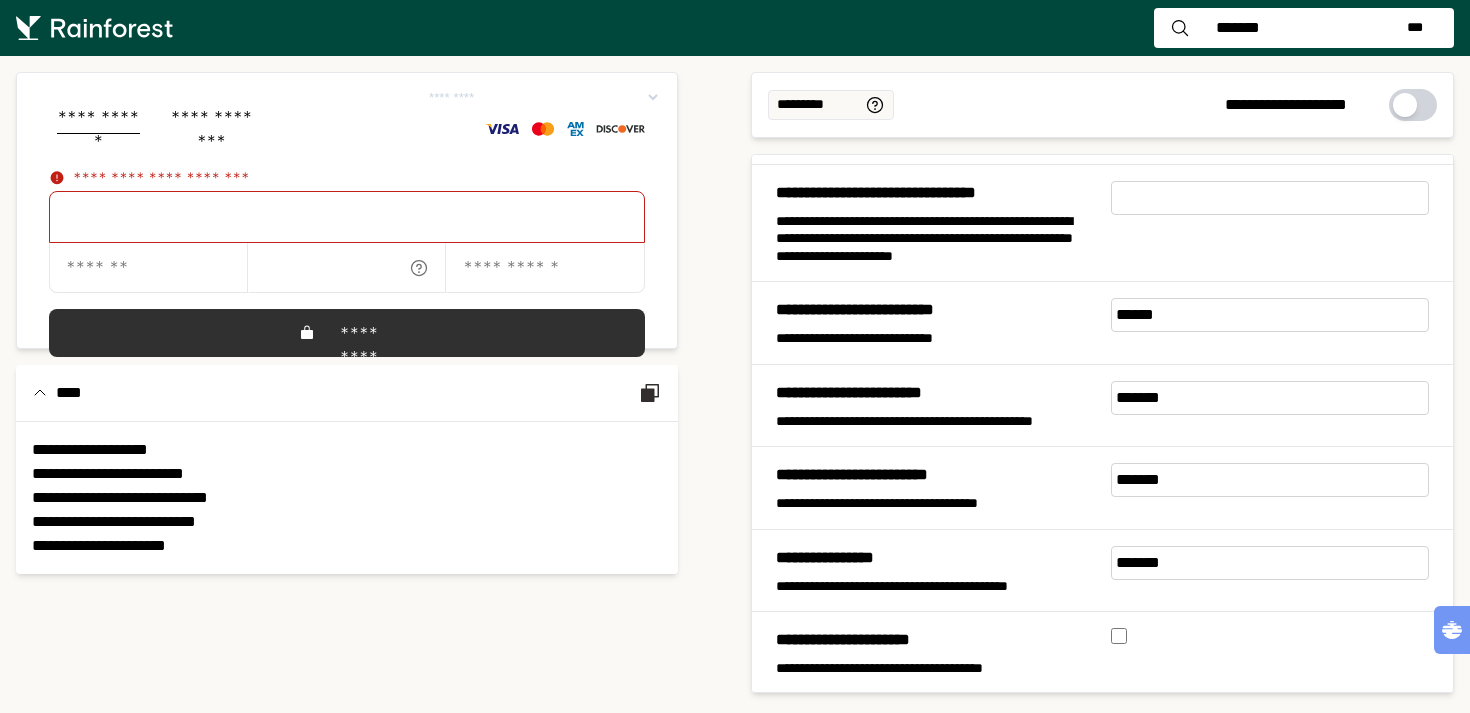 type on "*******" 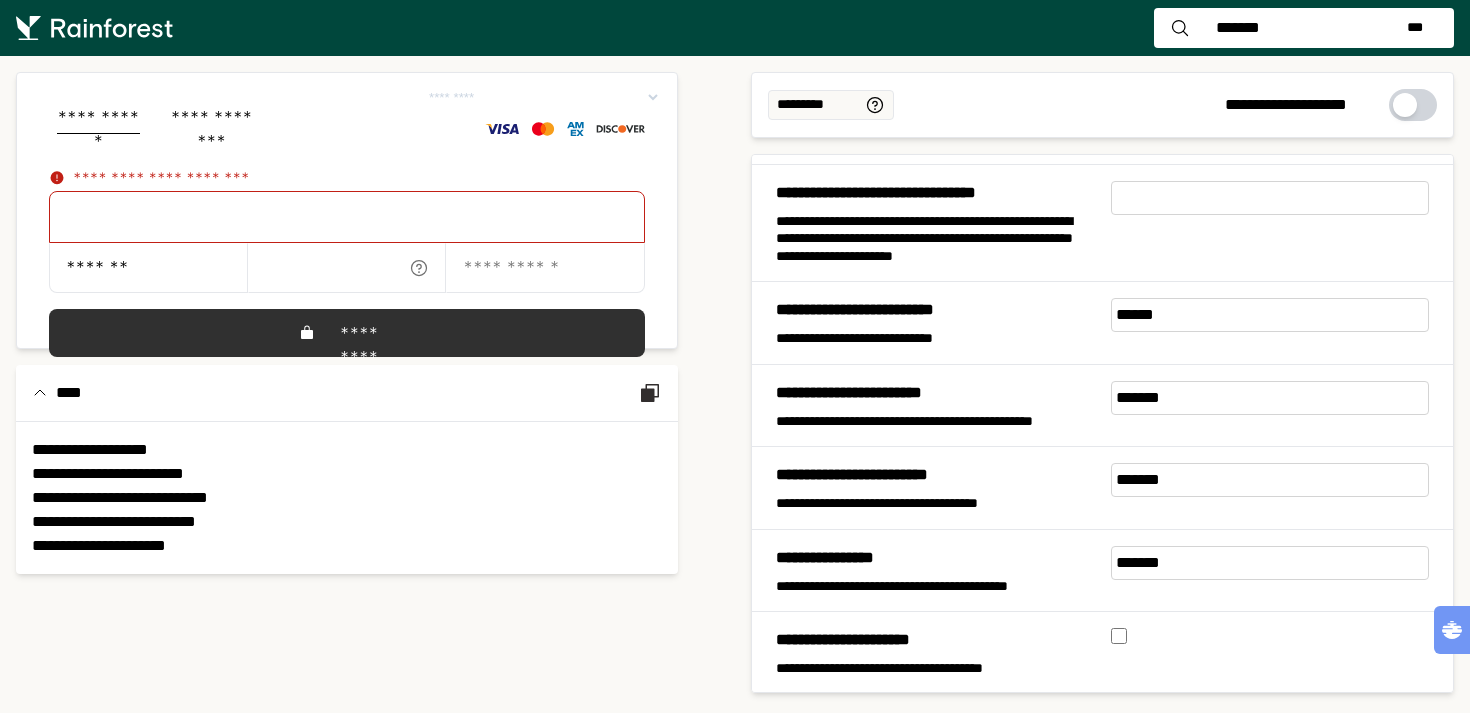 select on "*********" 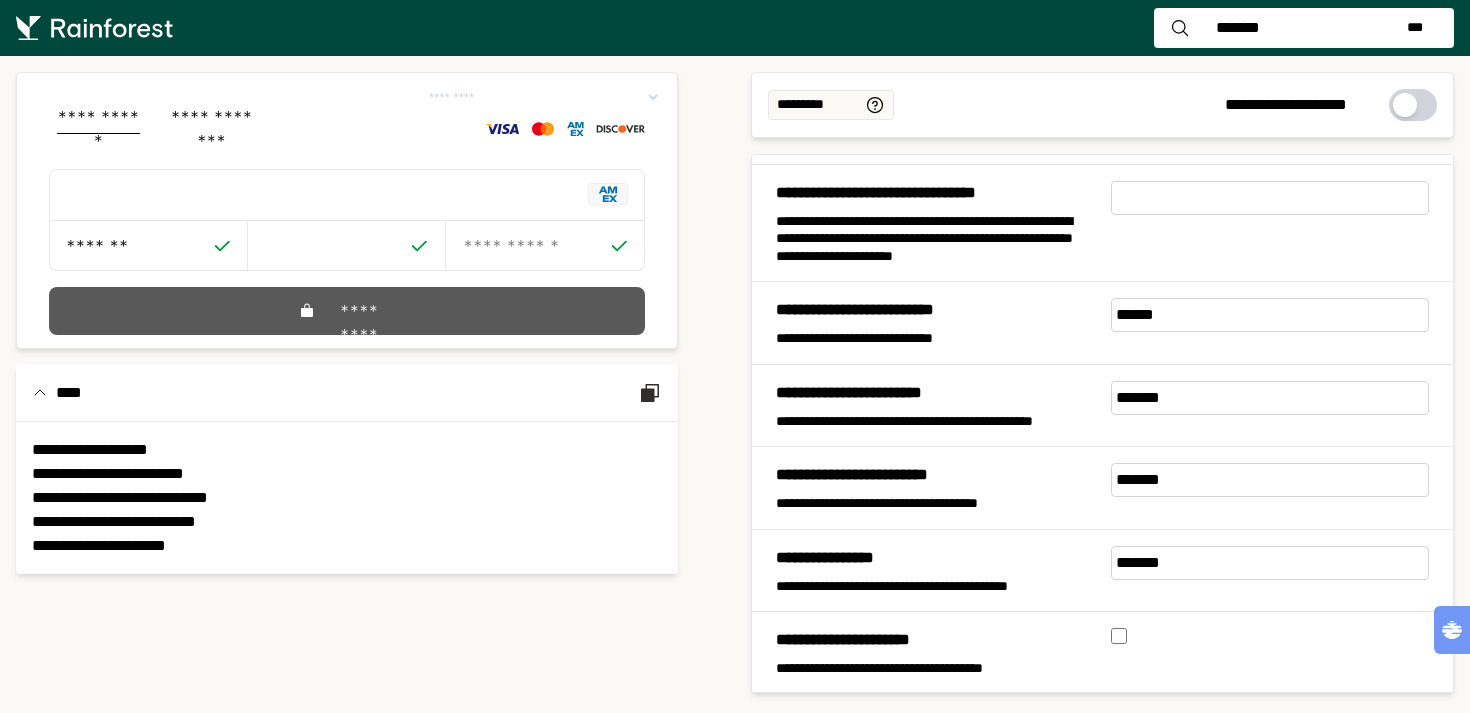 click on "*********" at bounding box center (347, 311) 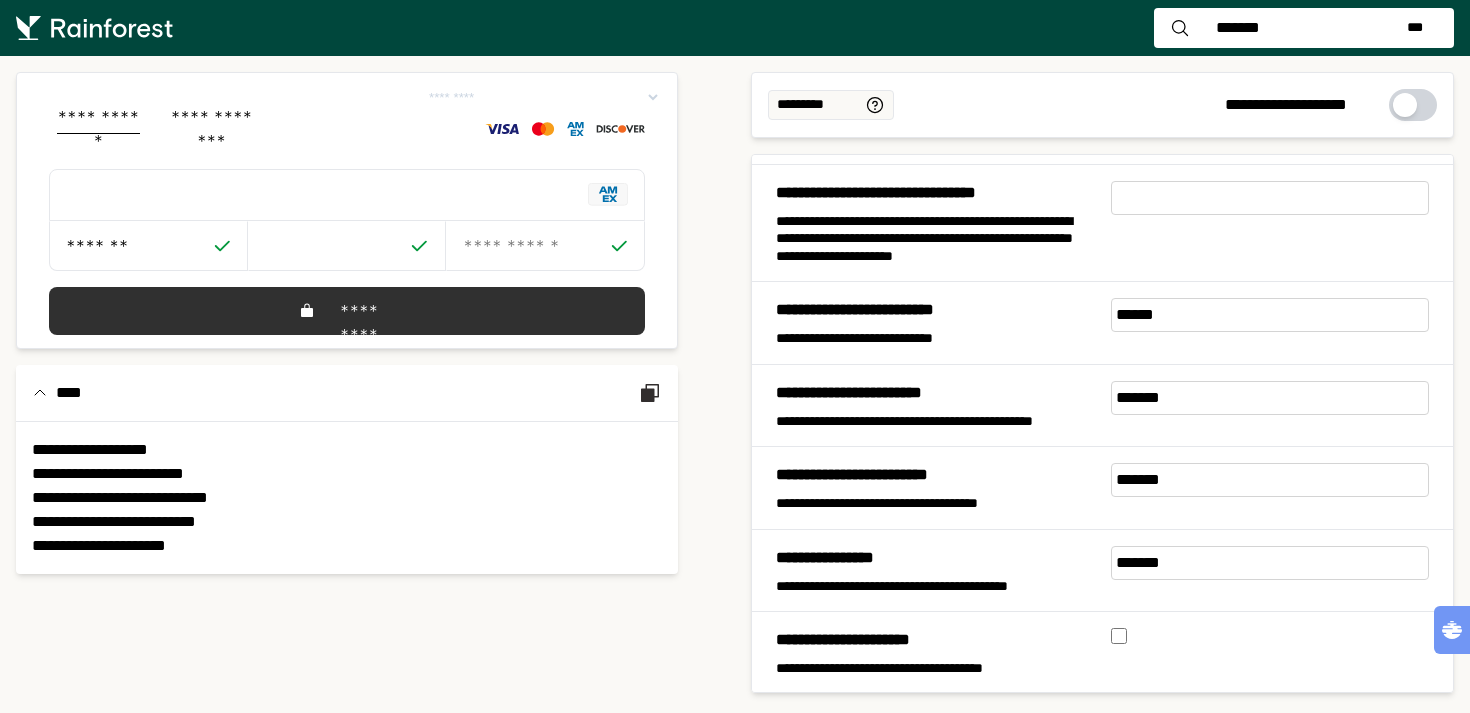click on "**********" at bounding box center (543, 97) 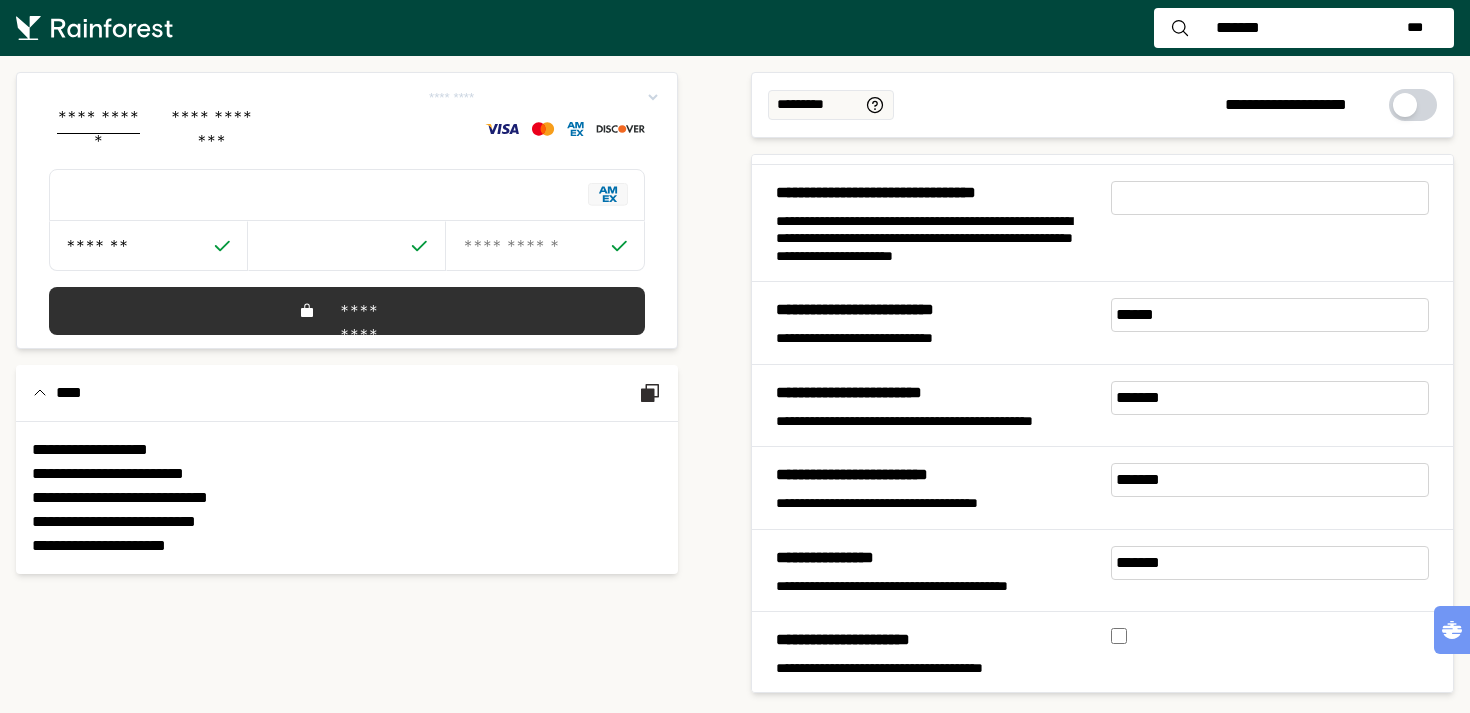 click on "**********" at bounding box center [543, 97] 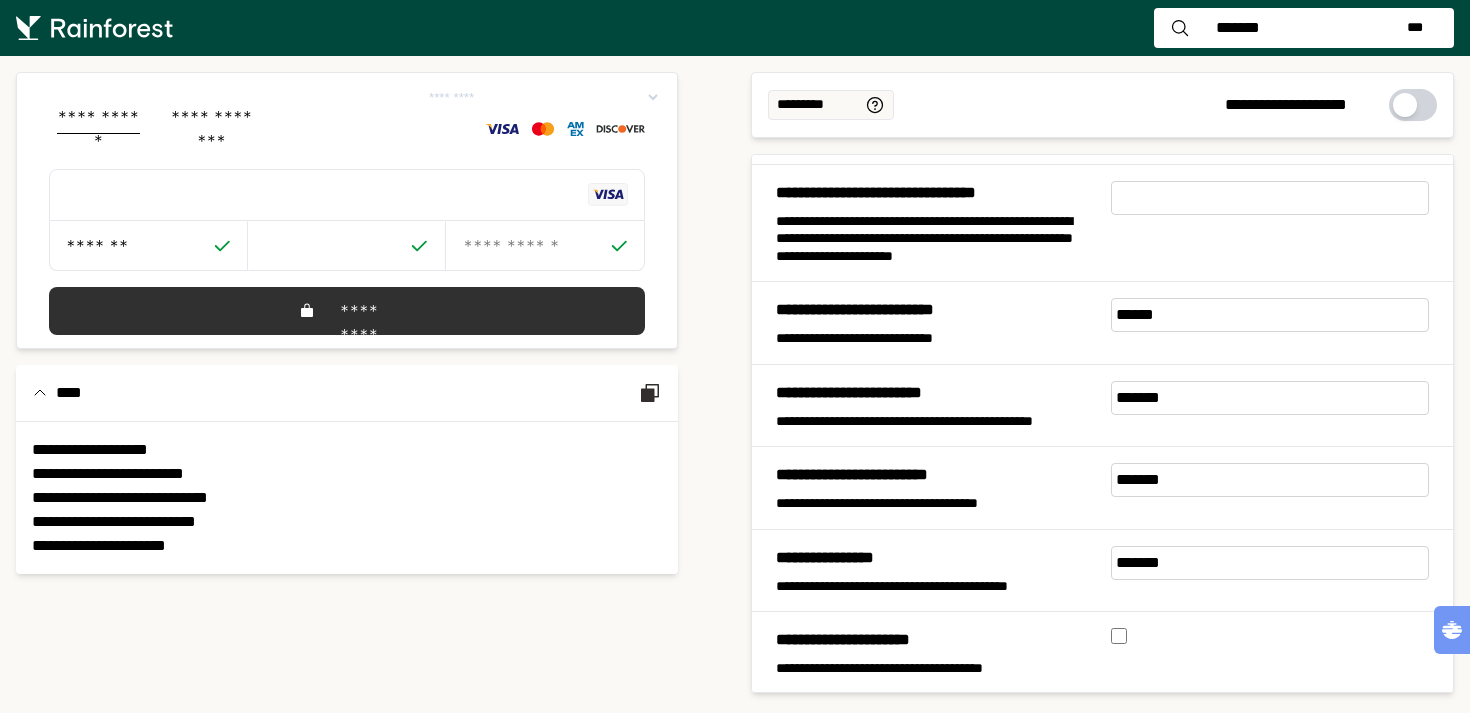 click at bounding box center [347, 210] 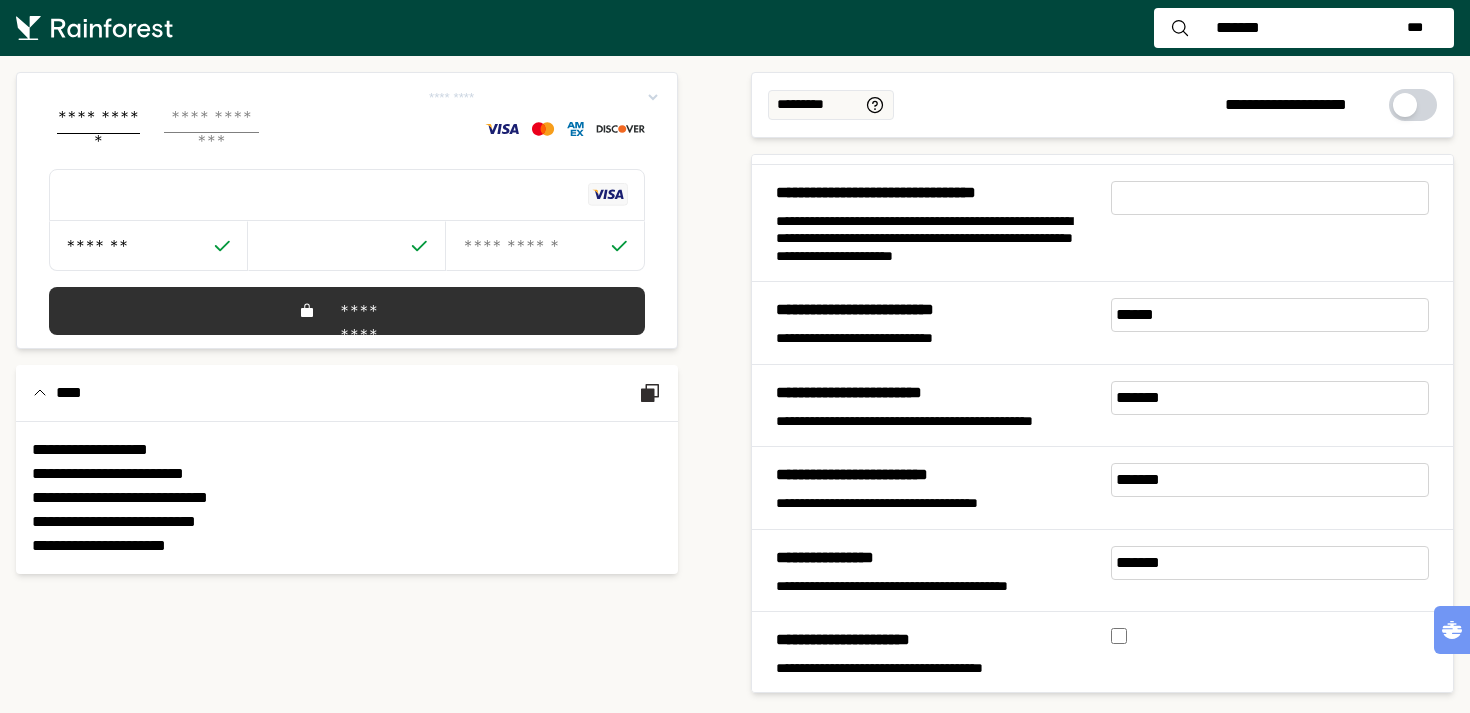 click on "**********" at bounding box center [212, 119] 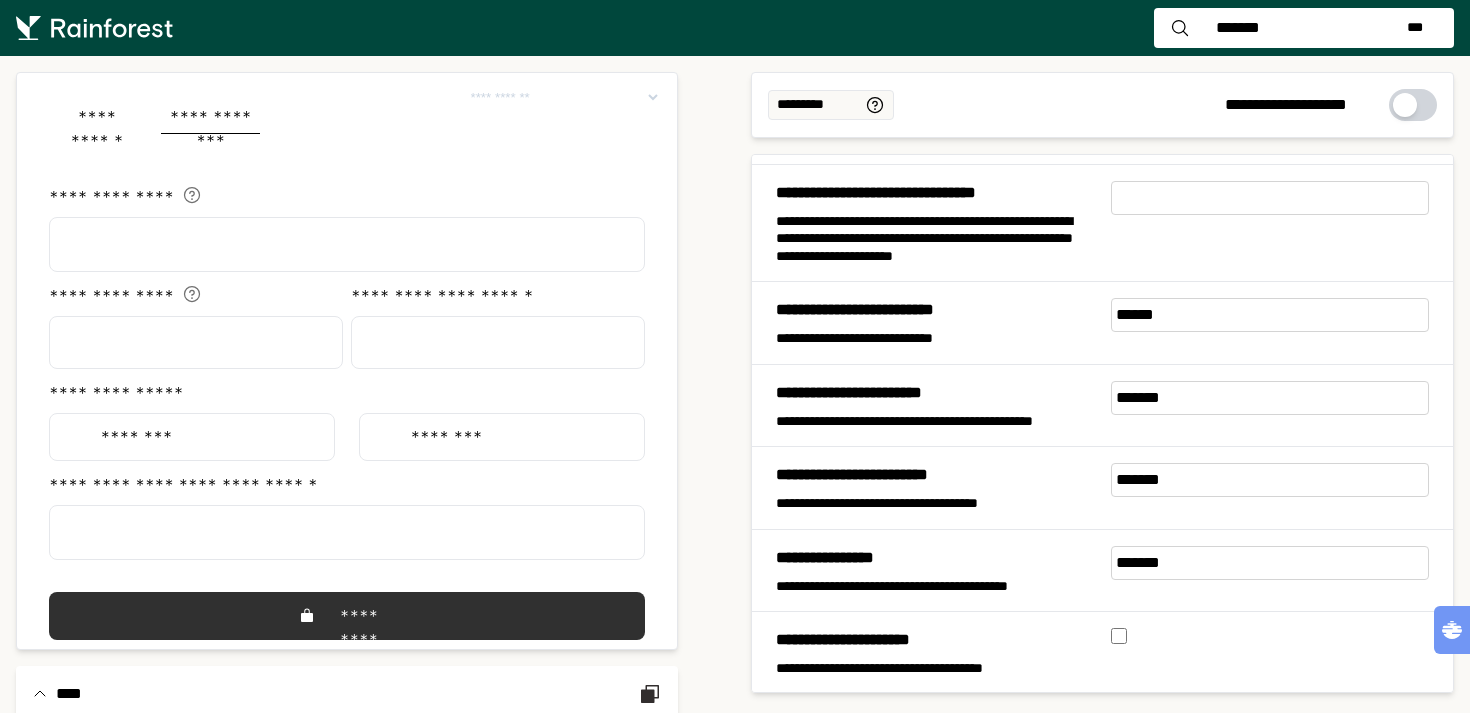 click at bounding box center [347, 244] 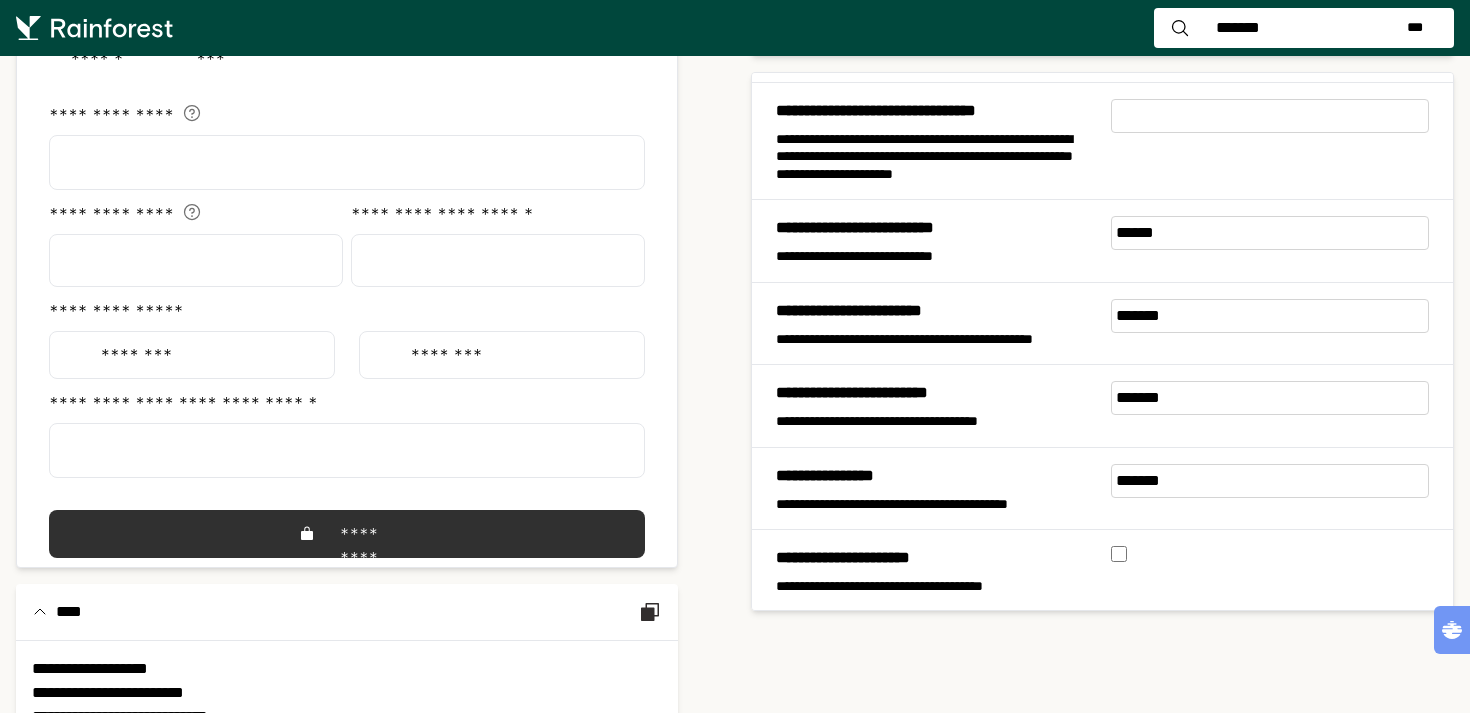scroll, scrollTop: 0, scrollLeft: 0, axis: both 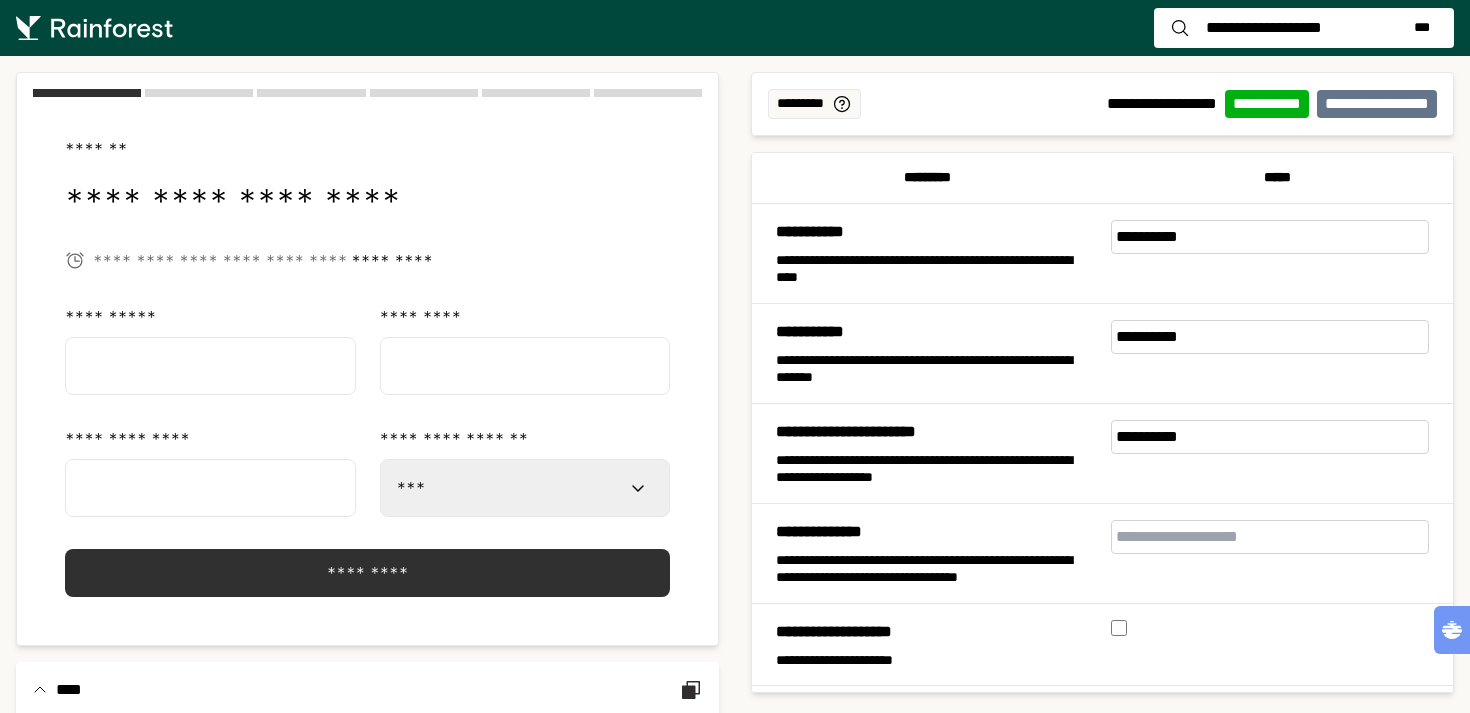 select on "***" 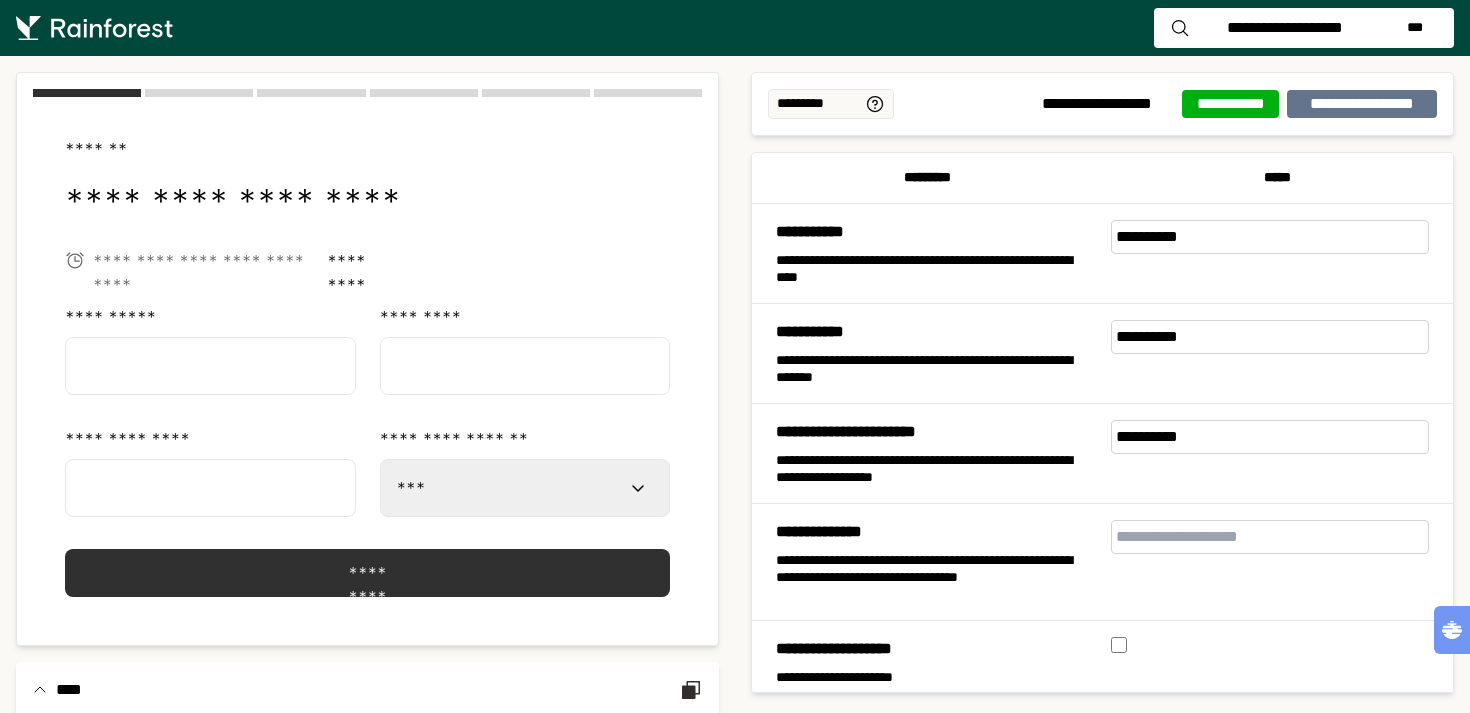 scroll, scrollTop: 0, scrollLeft: 0, axis: both 